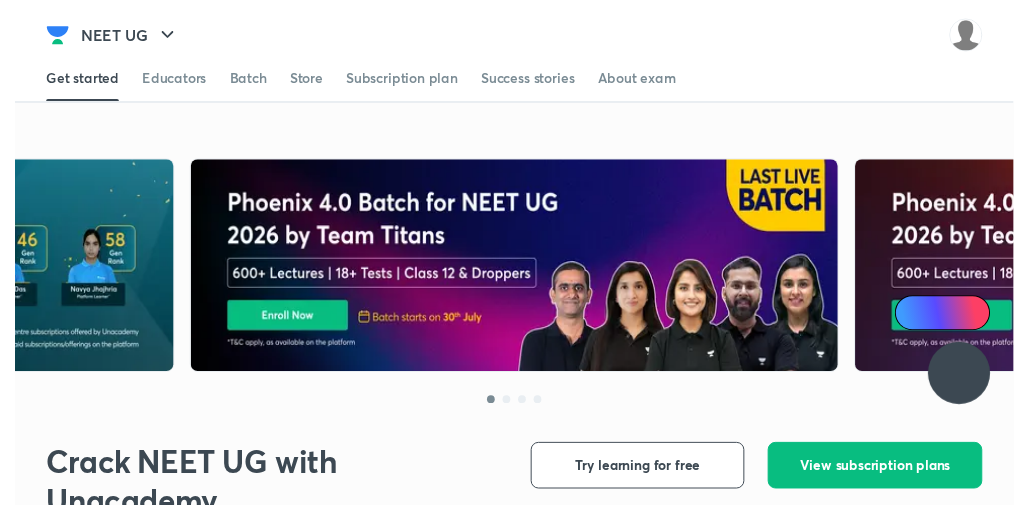 scroll, scrollTop: 0, scrollLeft: 0, axis: both 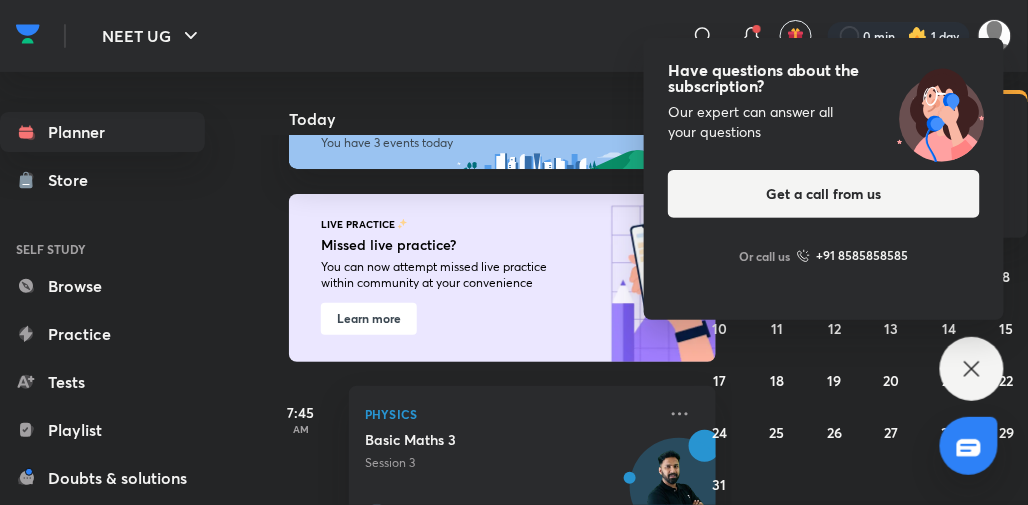 click on "​" at bounding box center [540, 36] 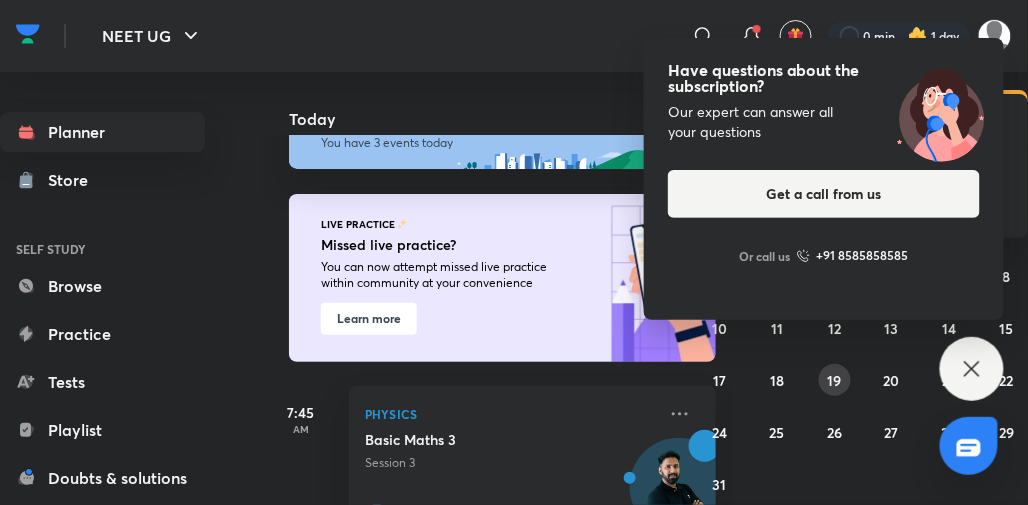 scroll, scrollTop: 75, scrollLeft: 0, axis: vertical 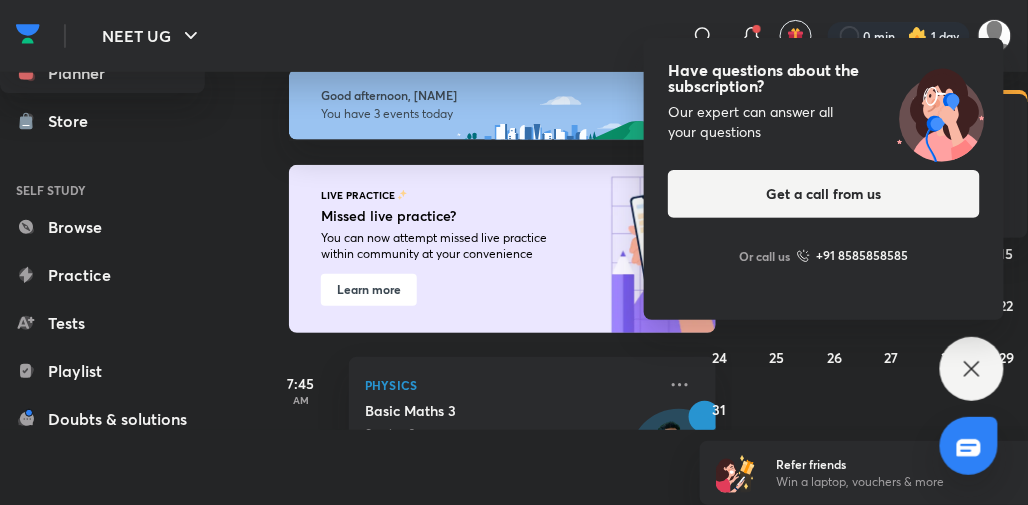 click 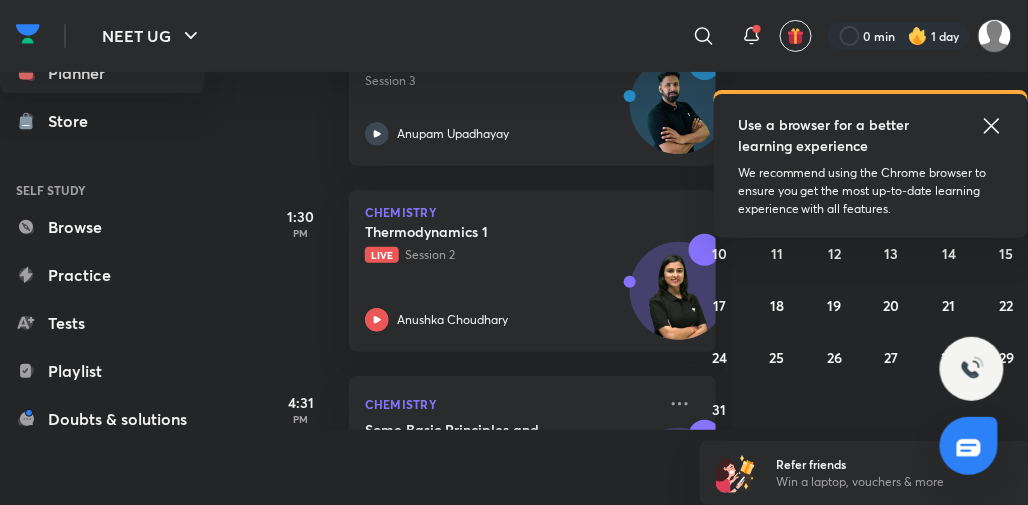 scroll, scrollTop: 489, scrollLeft: 0, axis: vertical 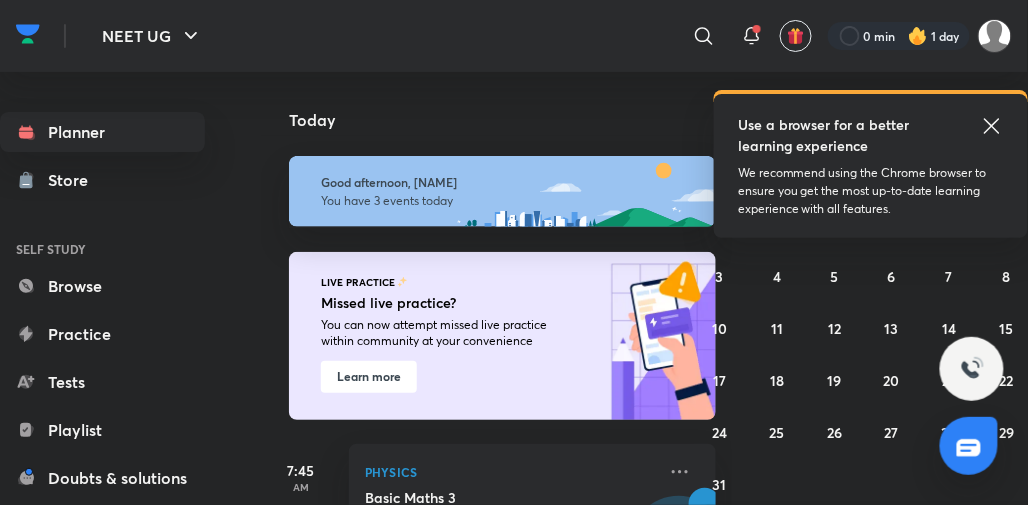 click 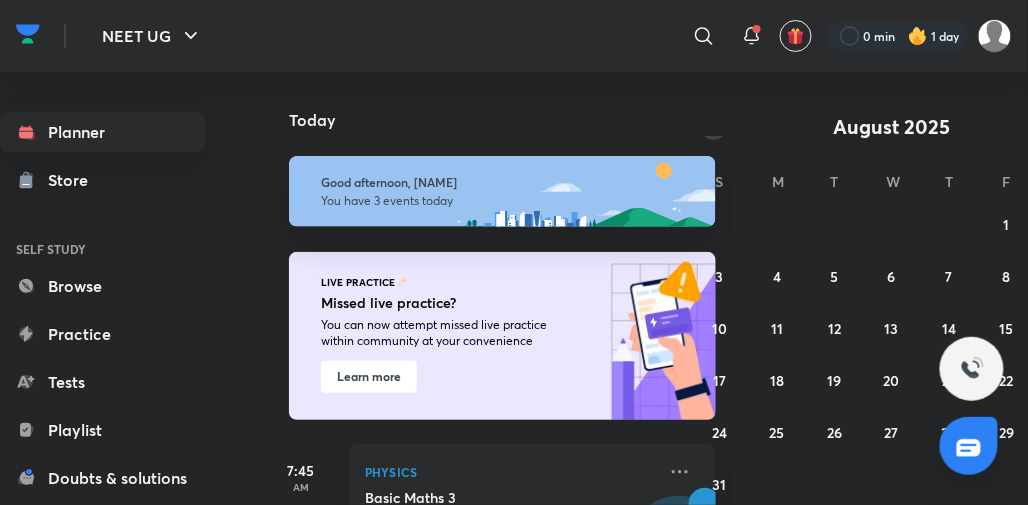 click 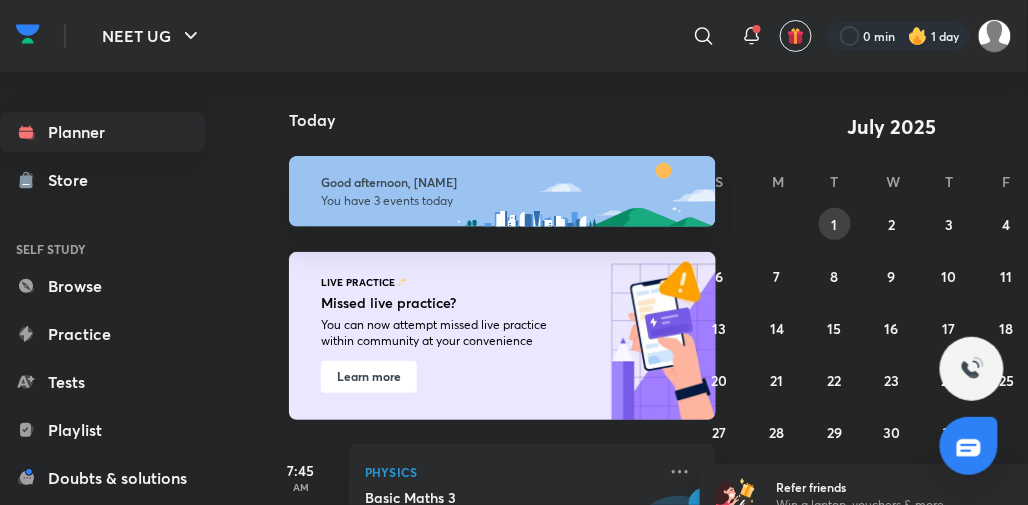 scroll, scrollTop: 23, scrollLeft: 0, axis: vertical 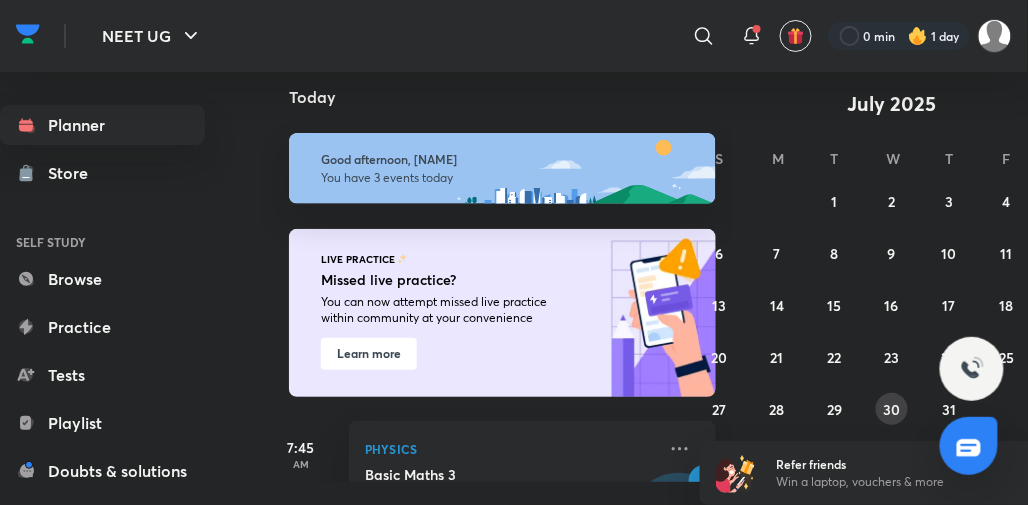 click on "30" at bounding box center [891, 409] 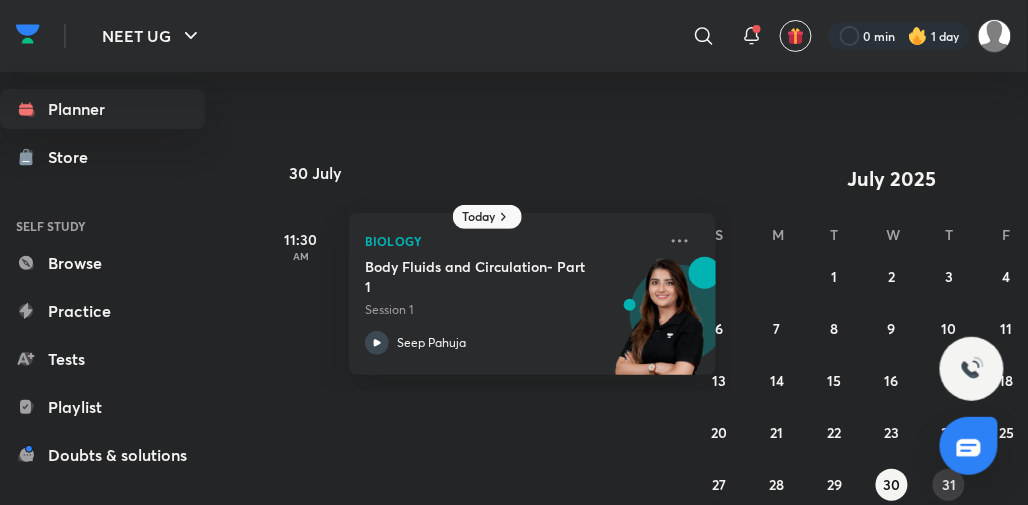 click on "31" at bounding box center [949, 484] 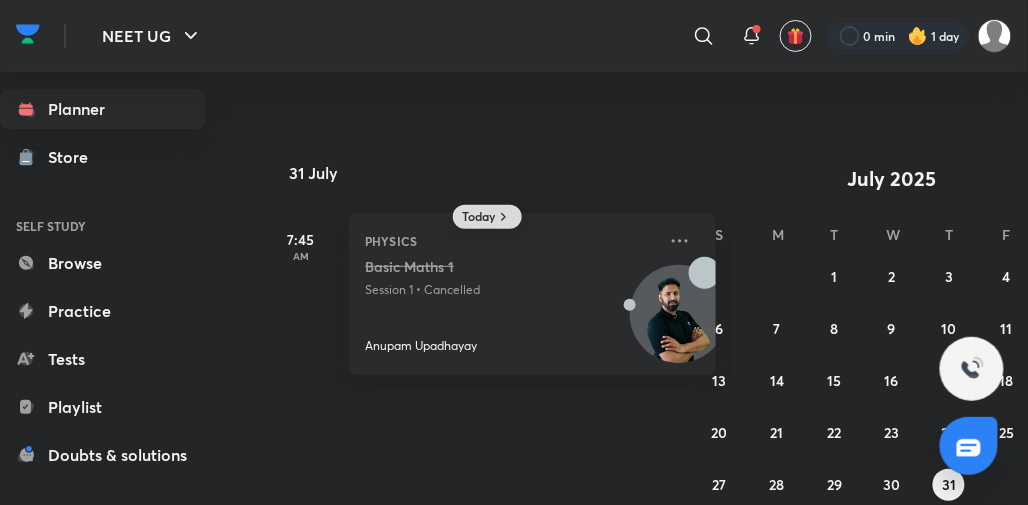 click 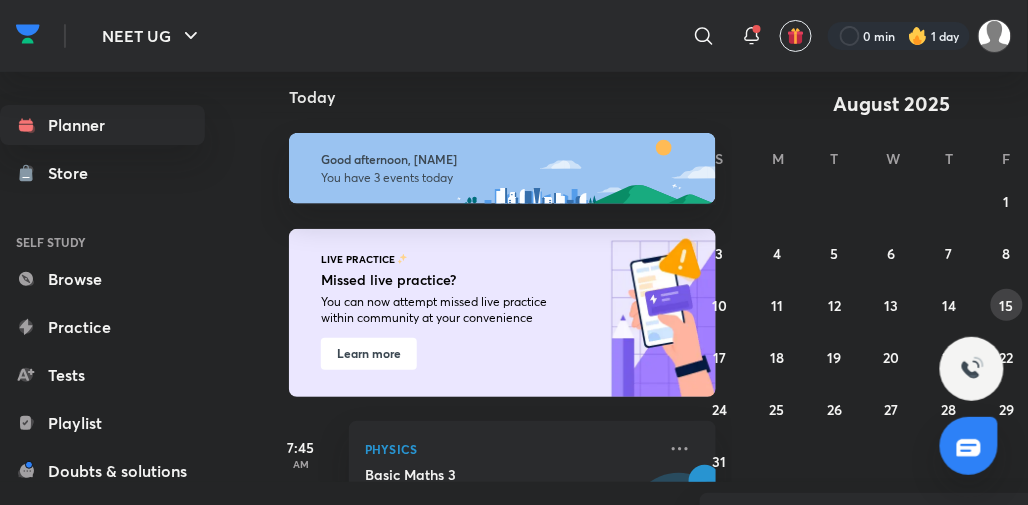 click on "15" at bounding box center (1007, 305) 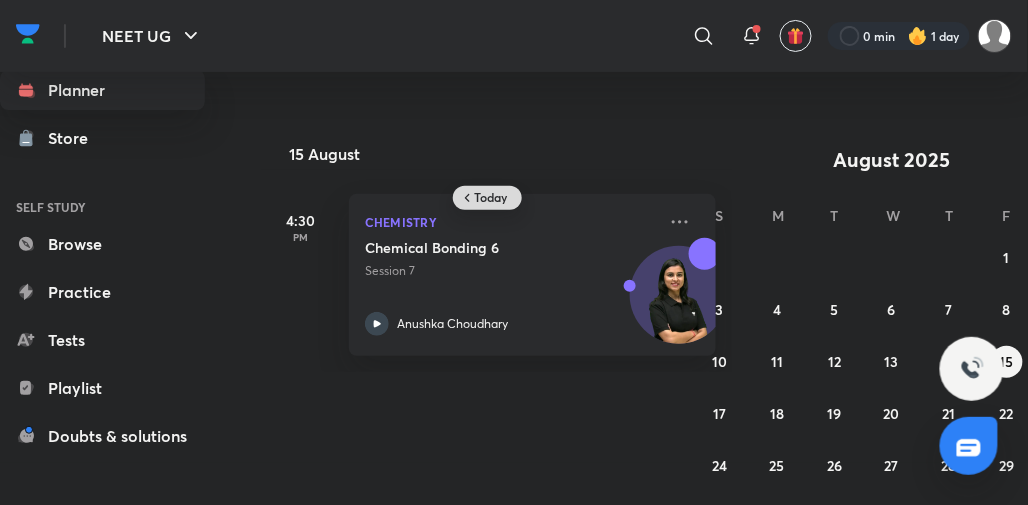 scroll, scrollTop: 0, scrollLeft: 0, axis: both 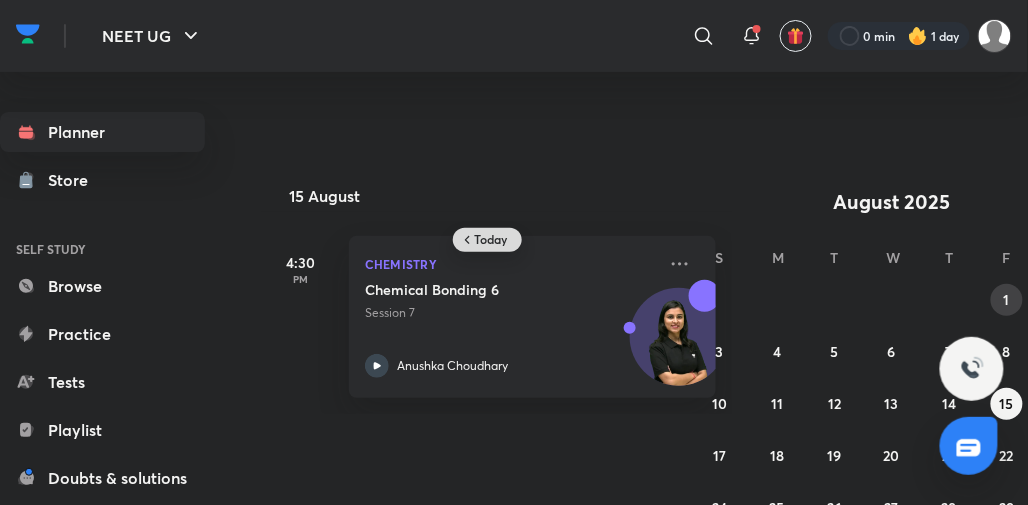 click on "1" at bounding box center (1007, 300) 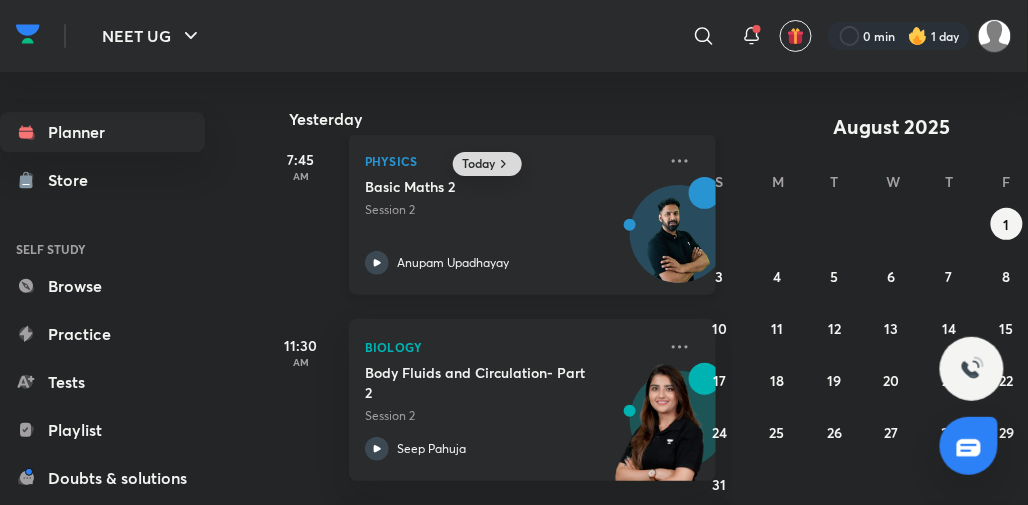 scroll, scrollTop: 0, scrollLeft: 0, axis: both 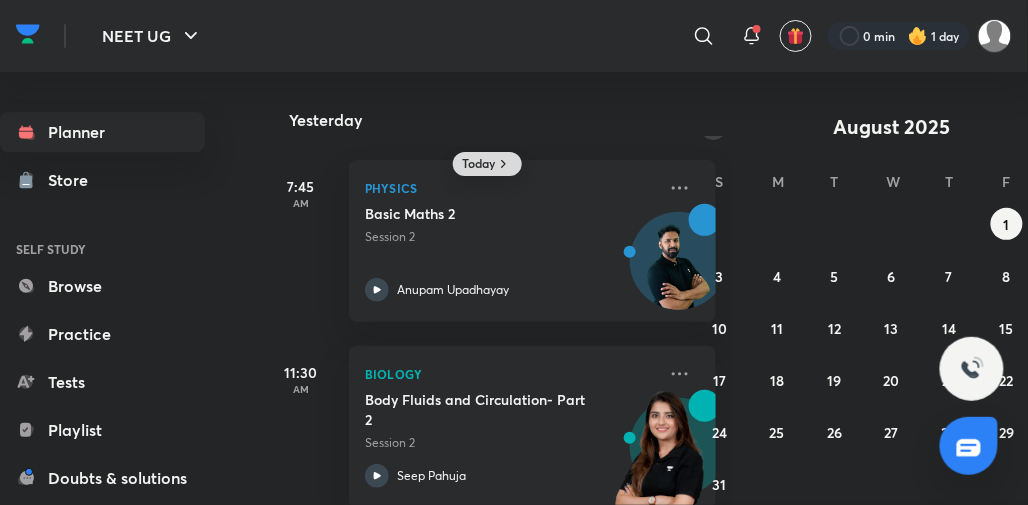 click 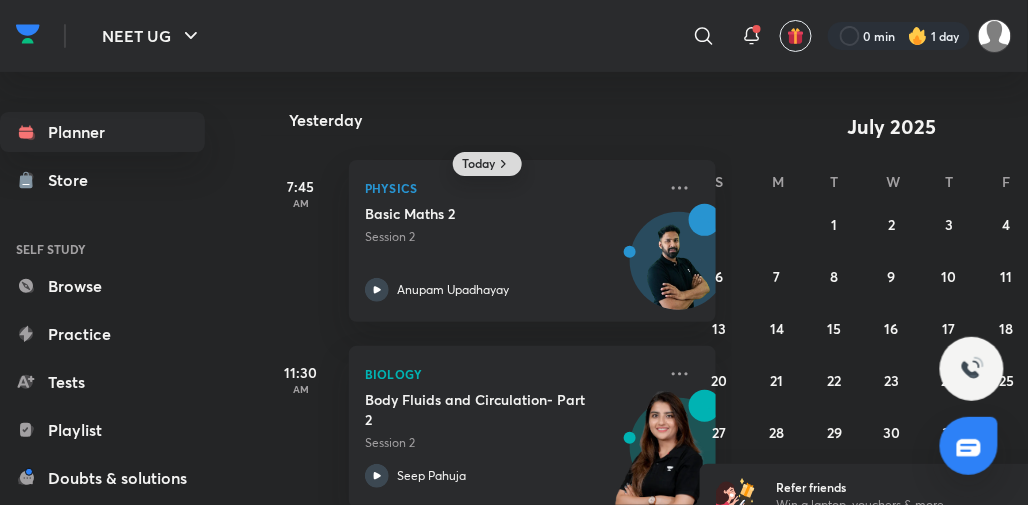 scroll, scrollTop: 23, scrollLeft: 0, axis: vertical 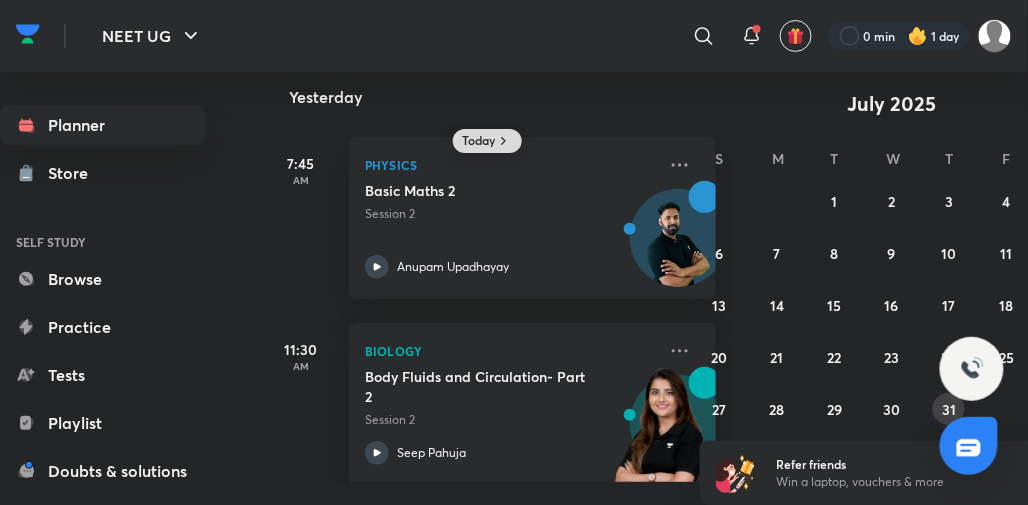 click on "31" at bounding box center (949, 409) 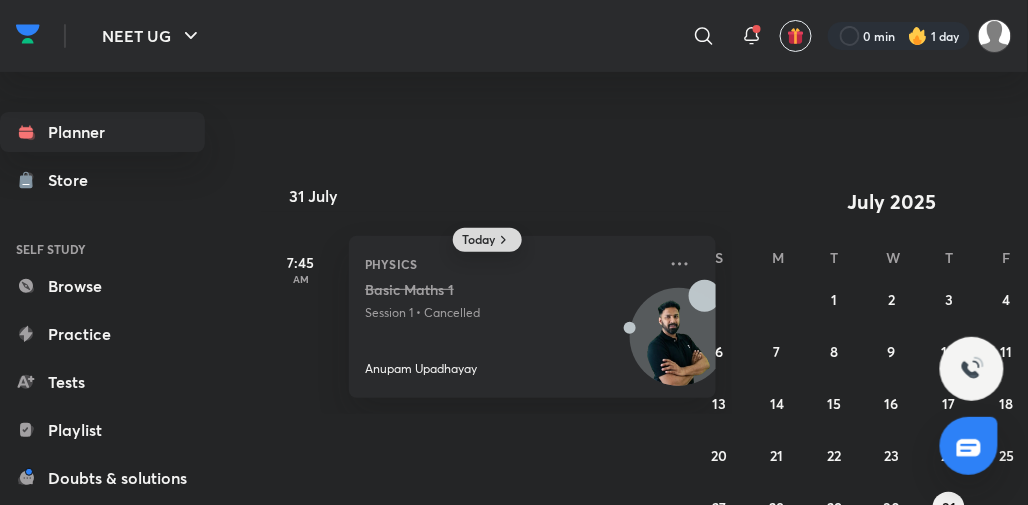 scroll, scrollTop: 98, scrollLeft: 0, axis: vertical 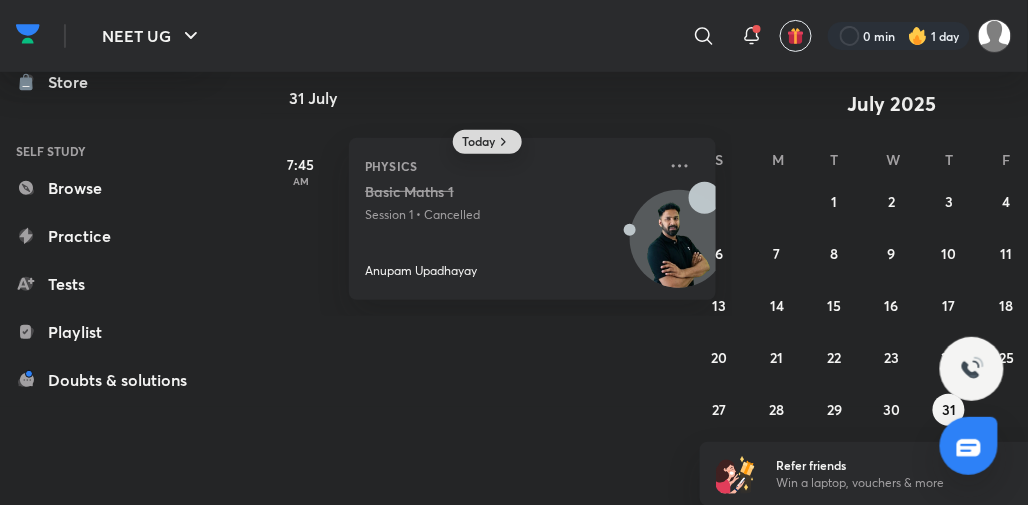 click on "Today" at bounding box center (479, 142) 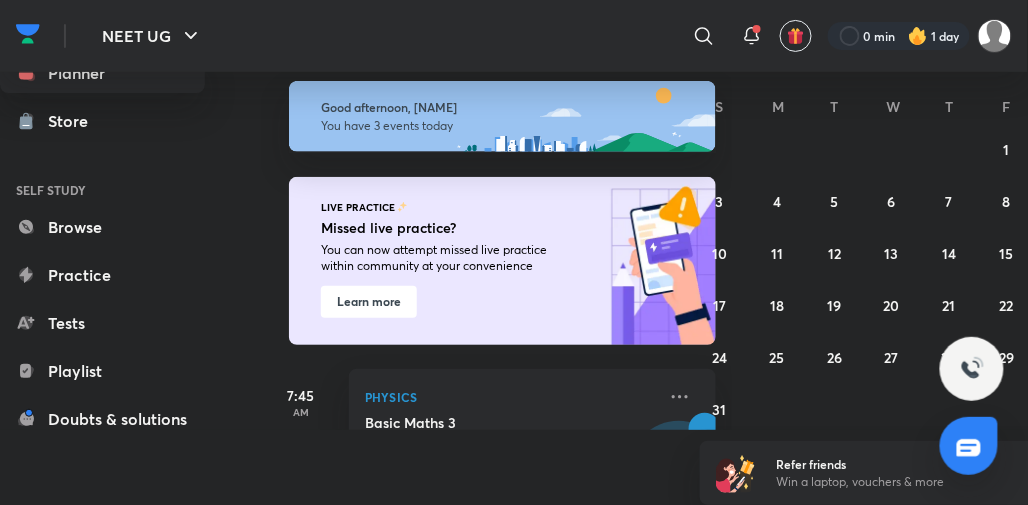 scroll, scrollTop: 75, scrollLeft: 0, axis: vertical 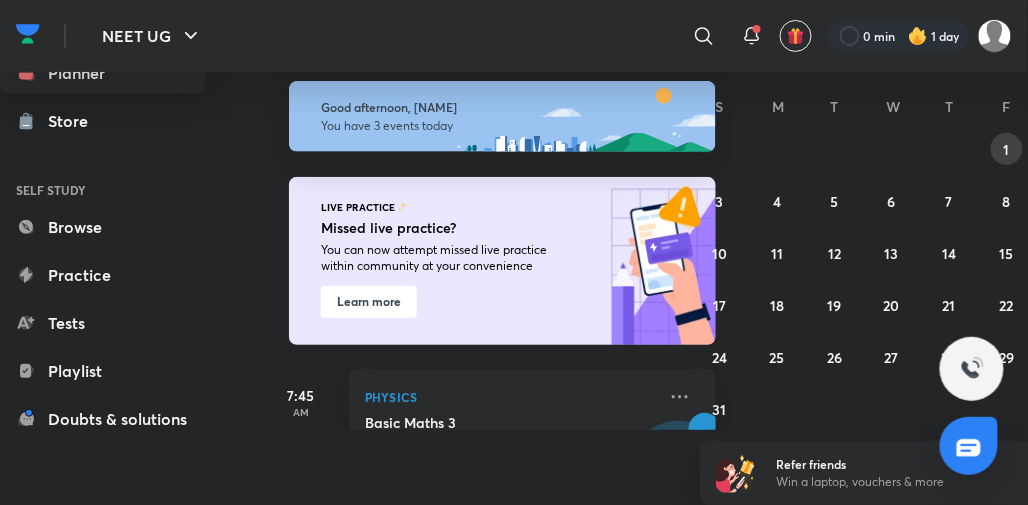 click on "1" at bounding box center [1007, 149] 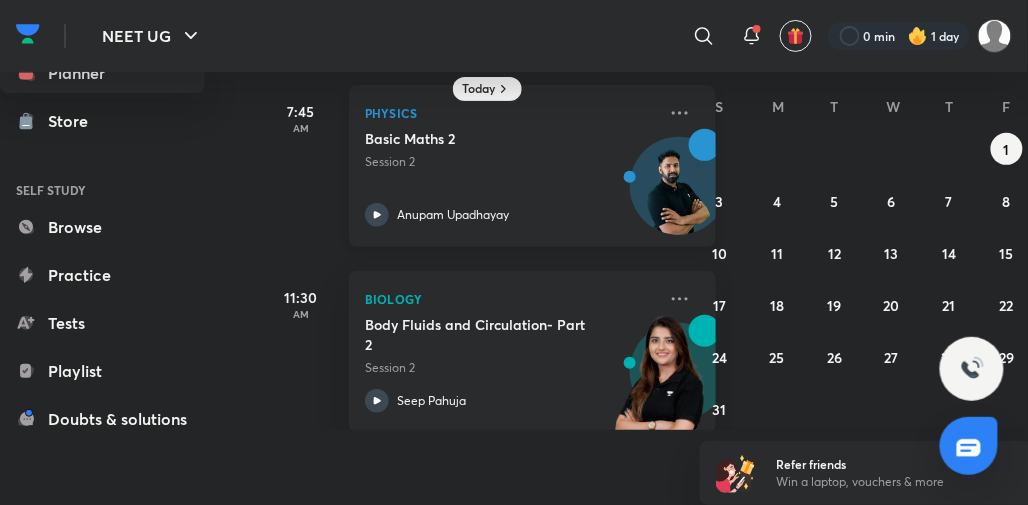 click on "Basic Maths 2 Session 2 [NAME] [LAST]" at bounding box center (510, 178) 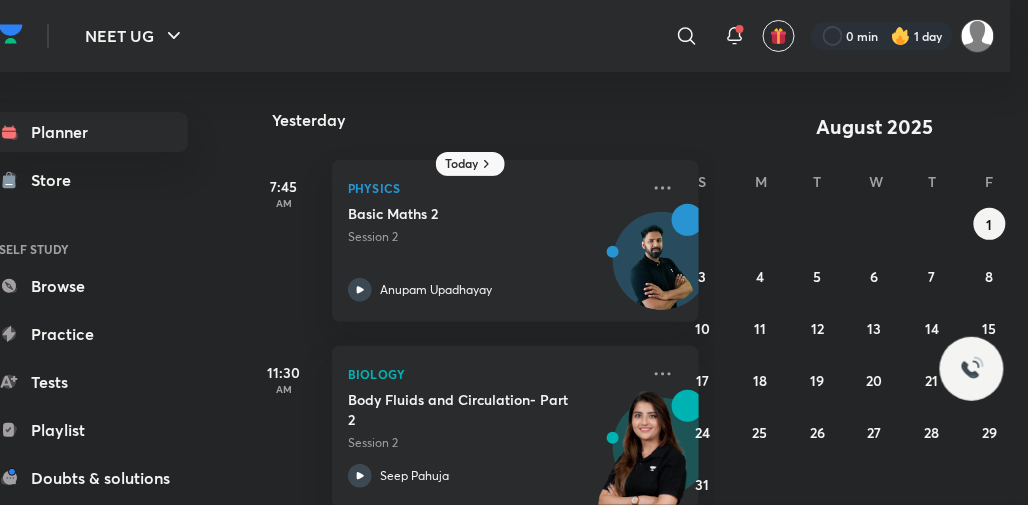 scroll, scrollTop: 0, scrollLeft: 56, axis: horizontal 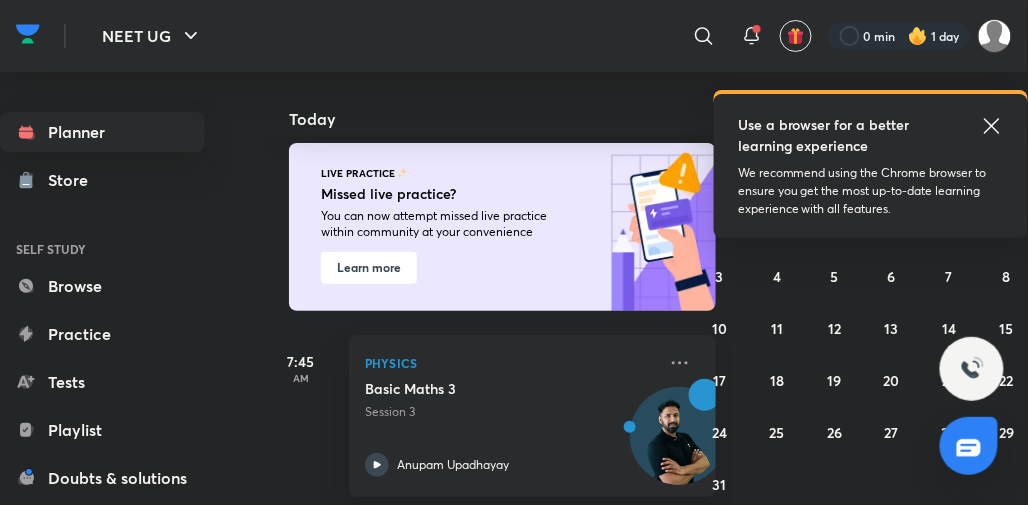 click 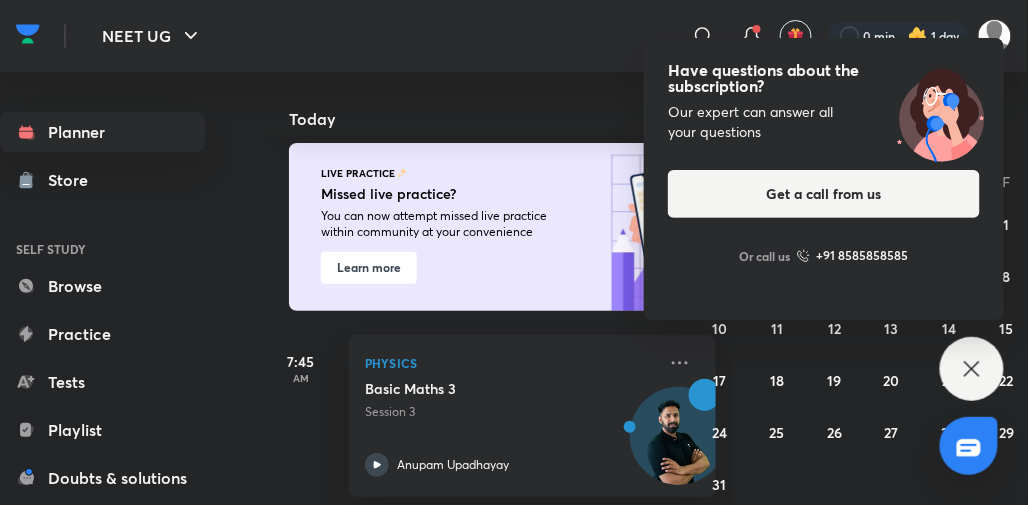 click 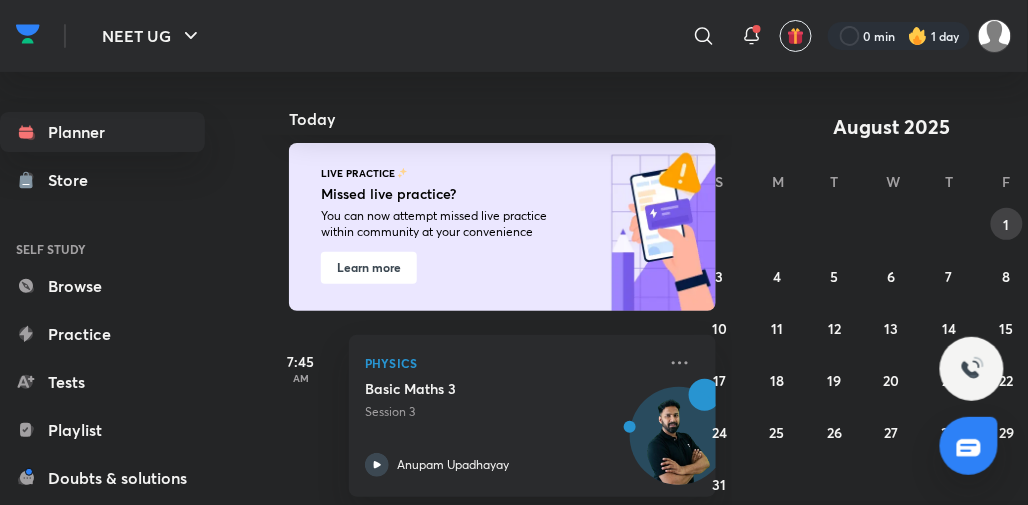click on "1" at bounding box center (1007, 224) 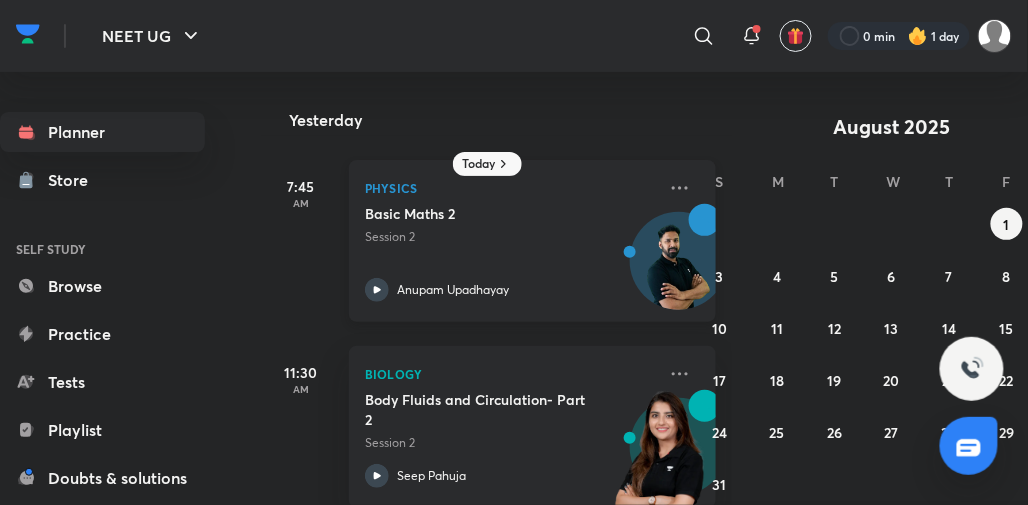 click on "Basic Maths 2 Session 2 [NAME] [LAST]" at bounding box center (510, 253) 